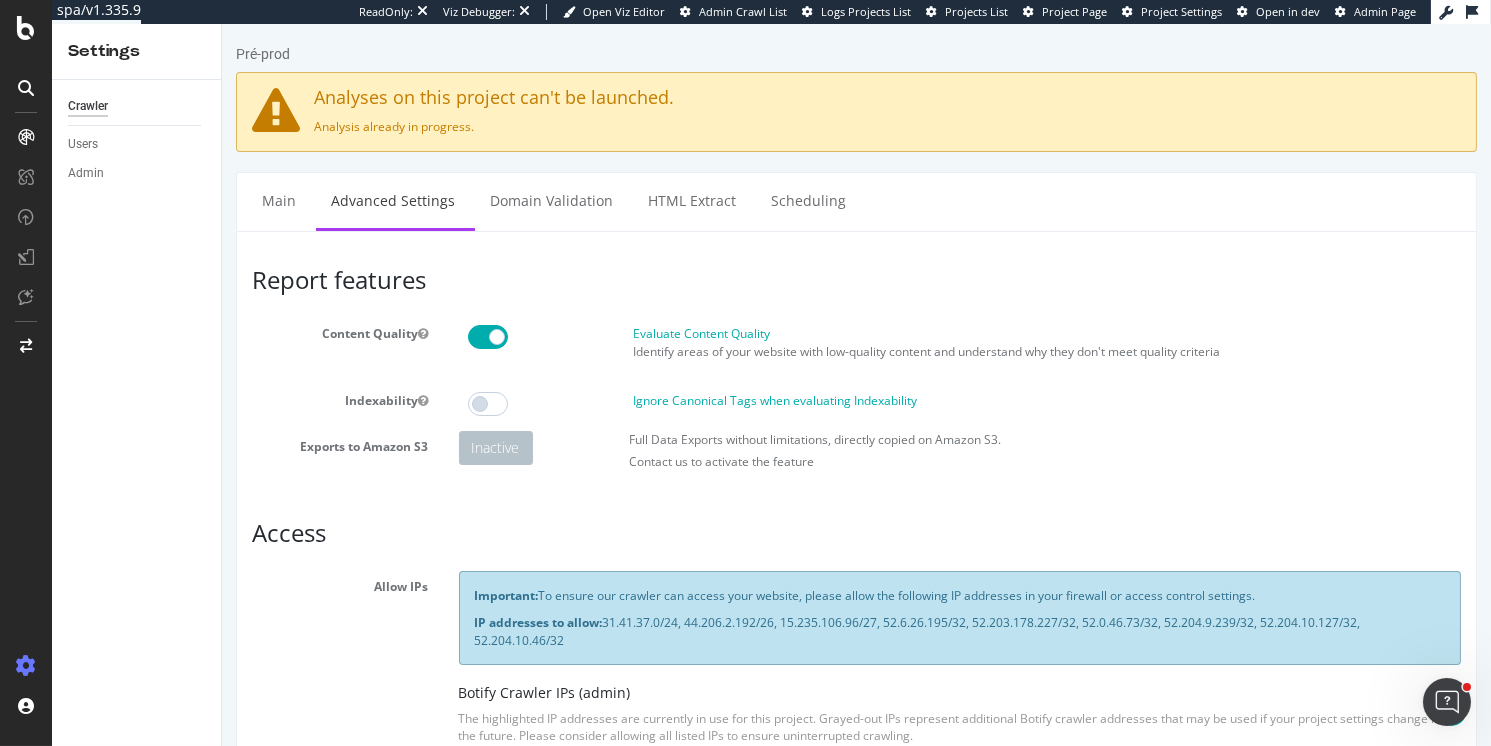 scroll, scrollTop: 615, scrollLeft: 0, axis: vertical 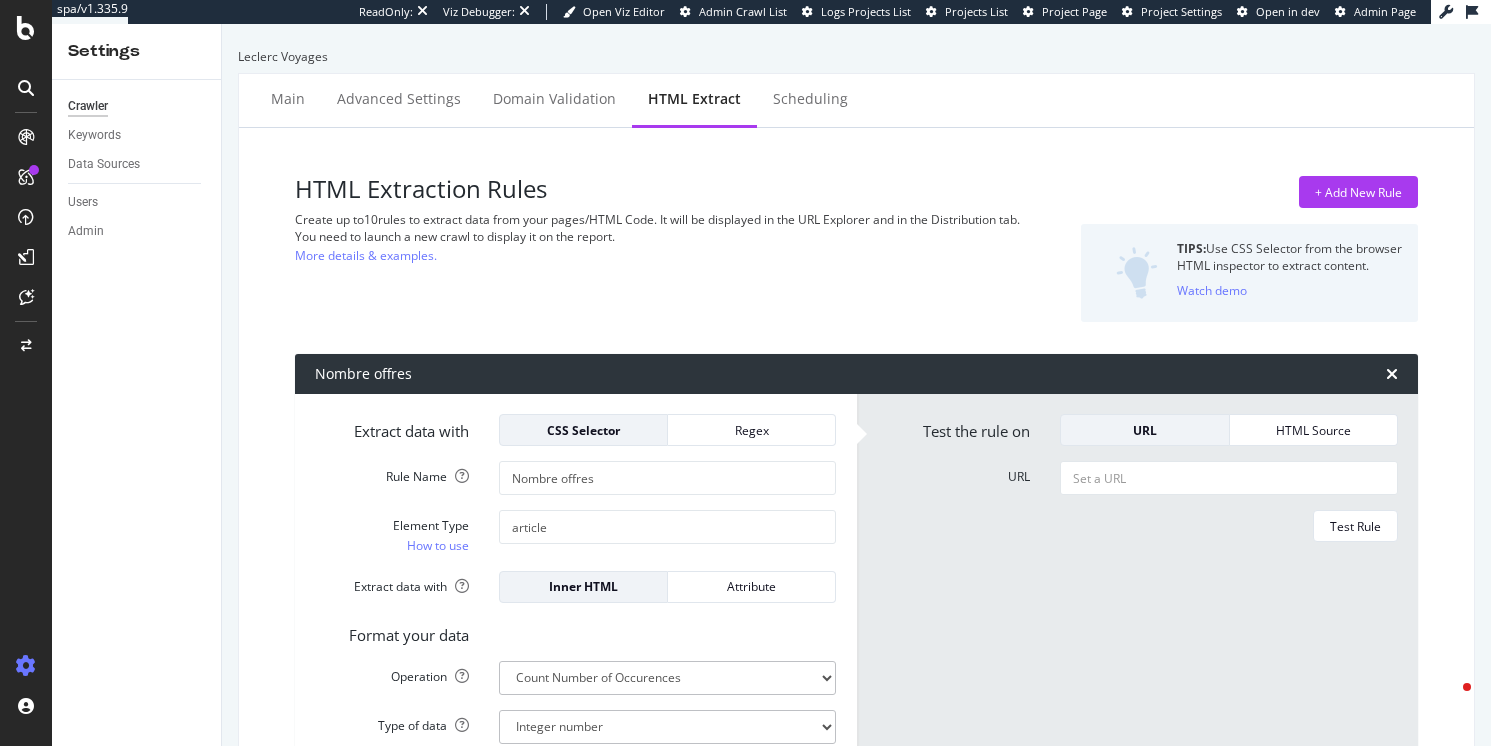 select on "count" 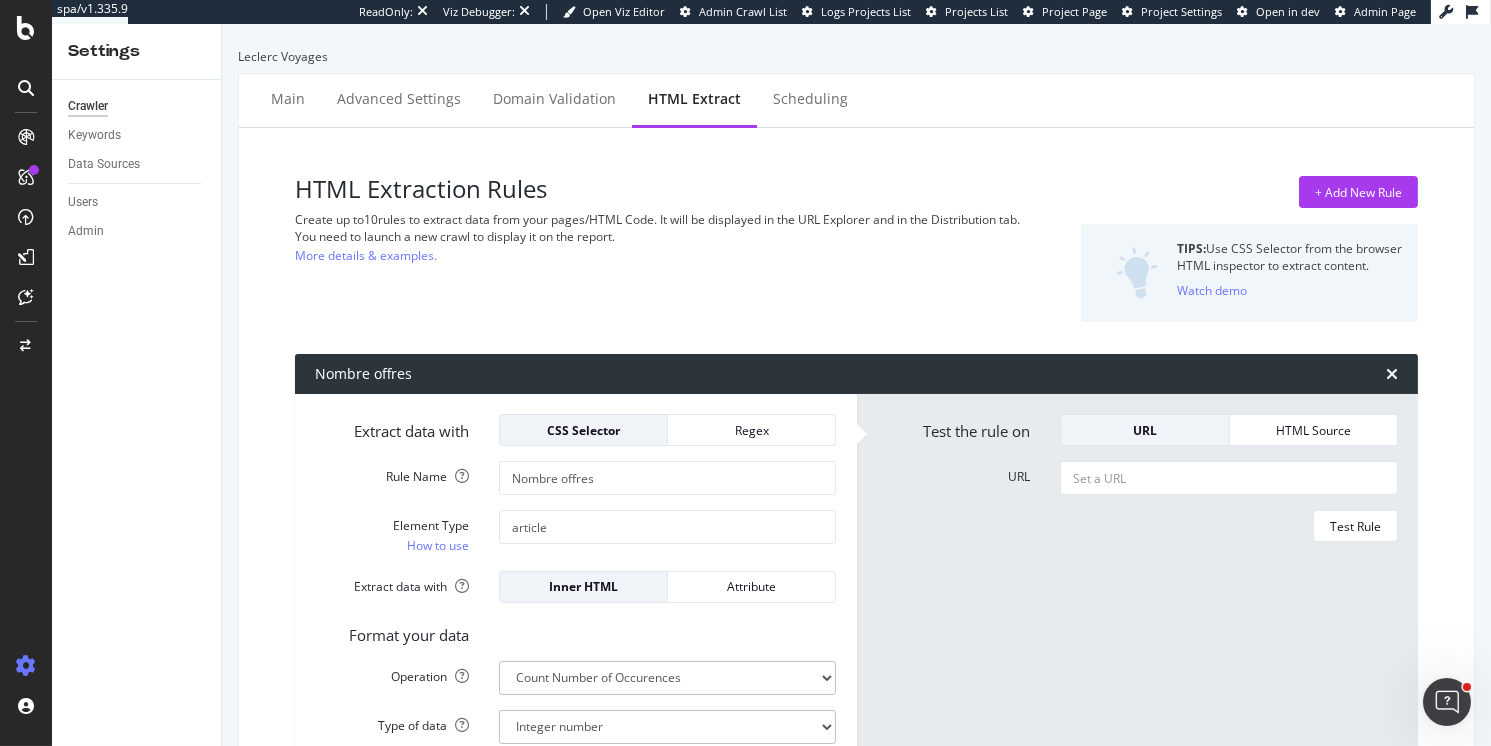 scroll, scrollTop: 0, scrollLeft: 0, axis: both 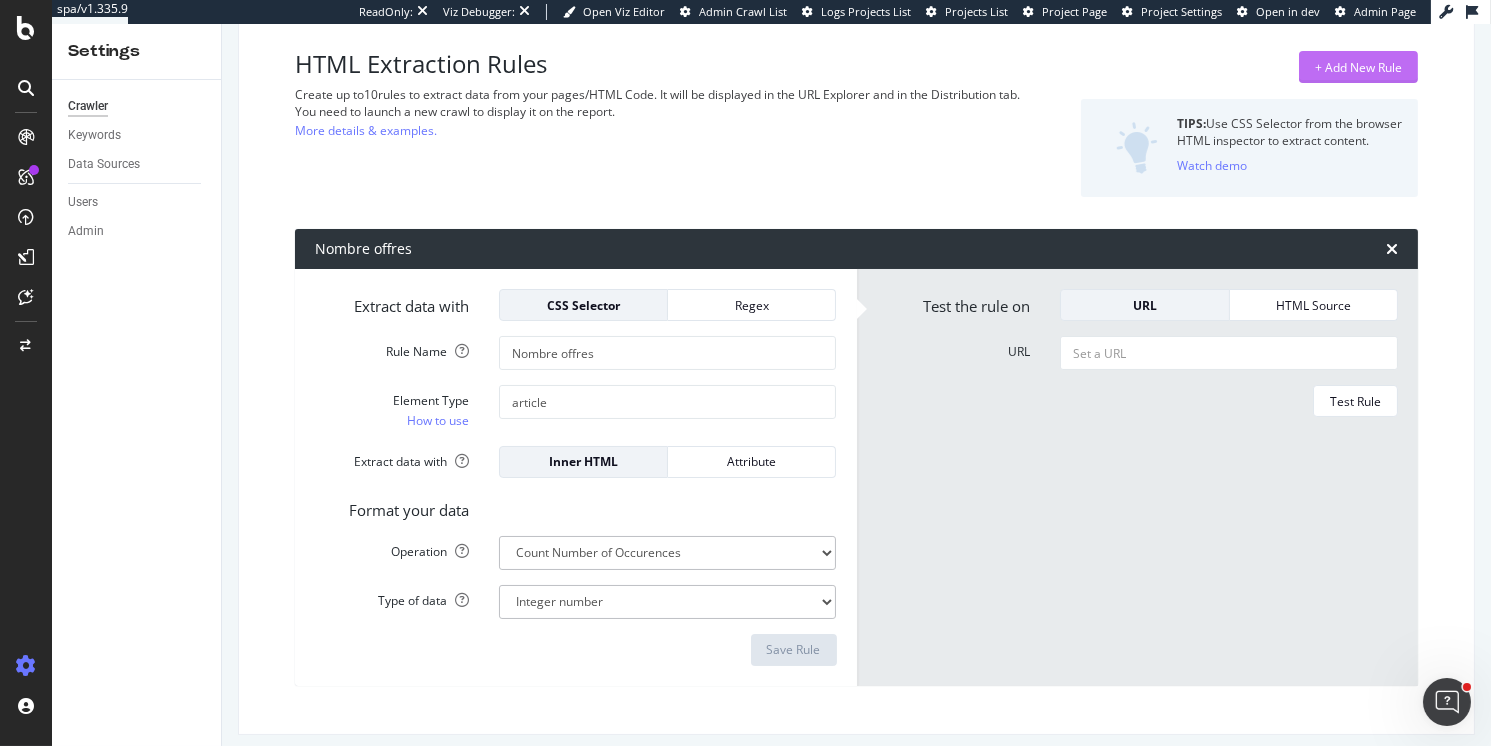 click on "+ Add New Rule" at bounding box center (1358, 67) 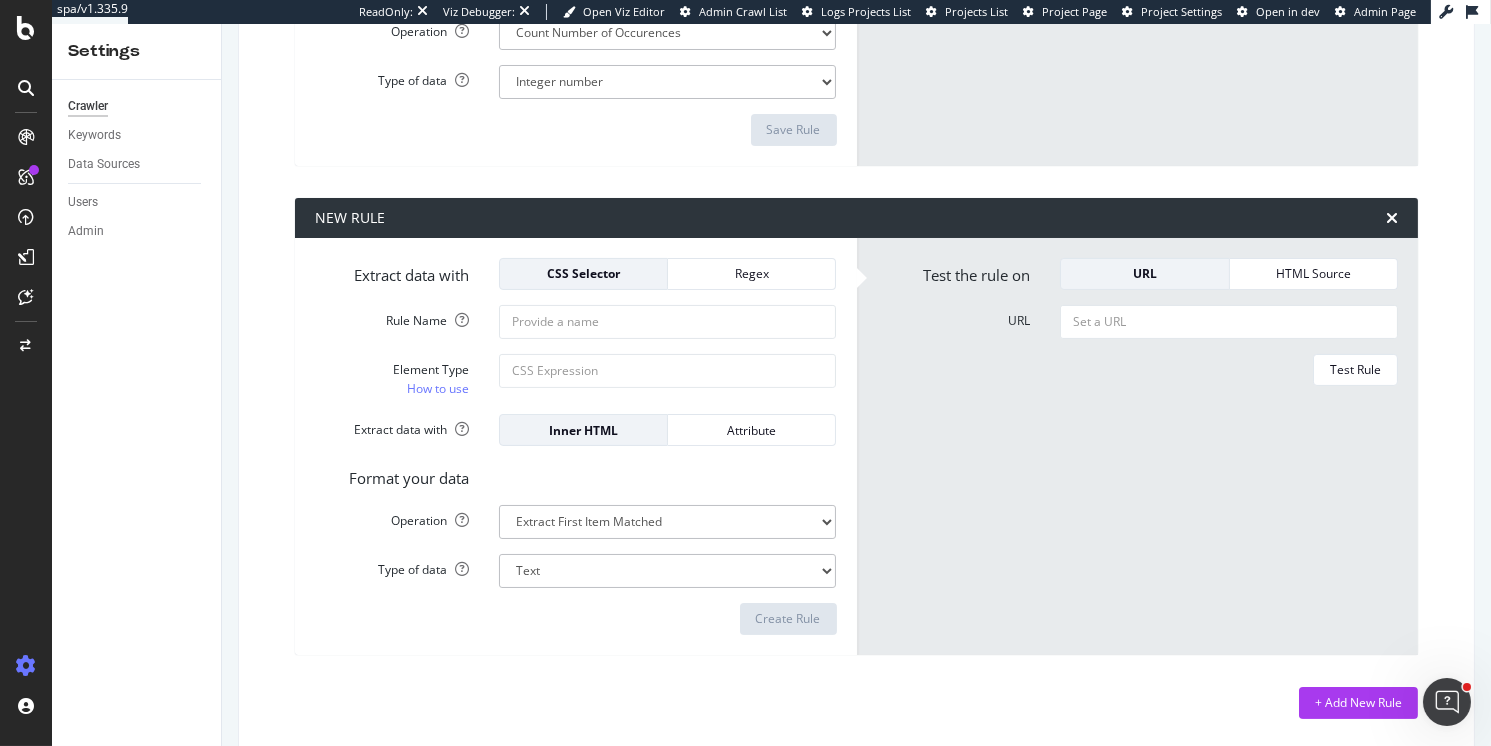 scroll, scrollTop: 648, scrollLeft: 0, axis: vertical 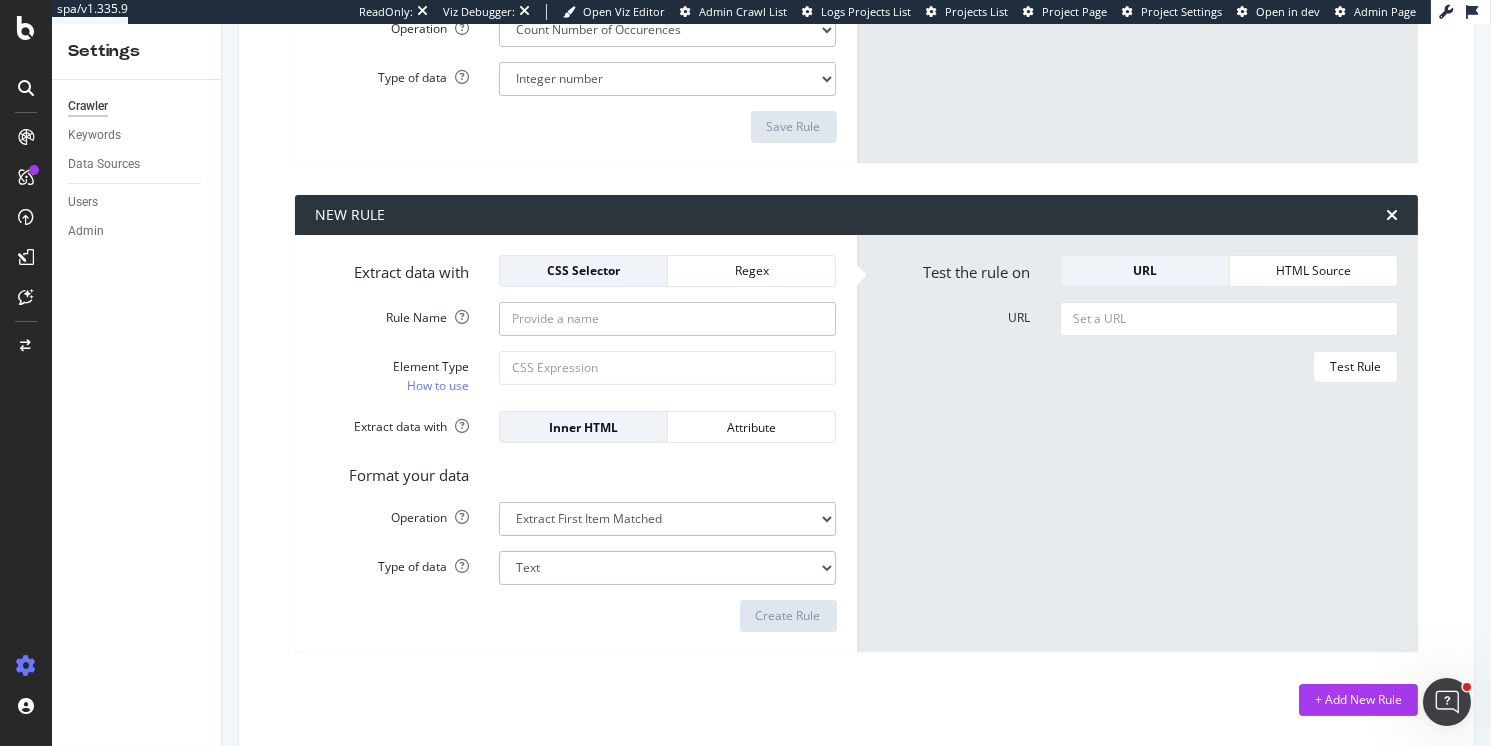 click on "Rule Name" at bounding box center (668, -170) 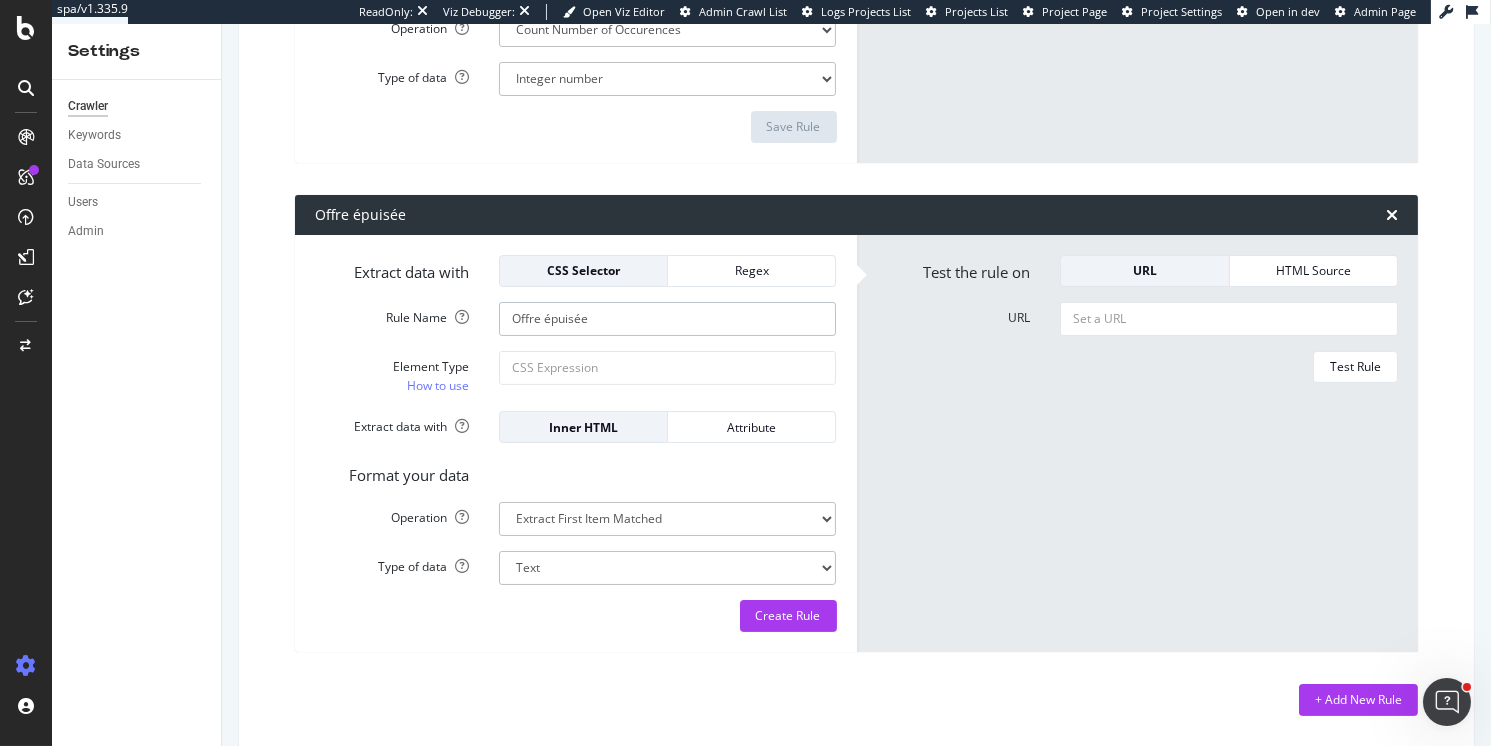 type on "Offre épuisée" 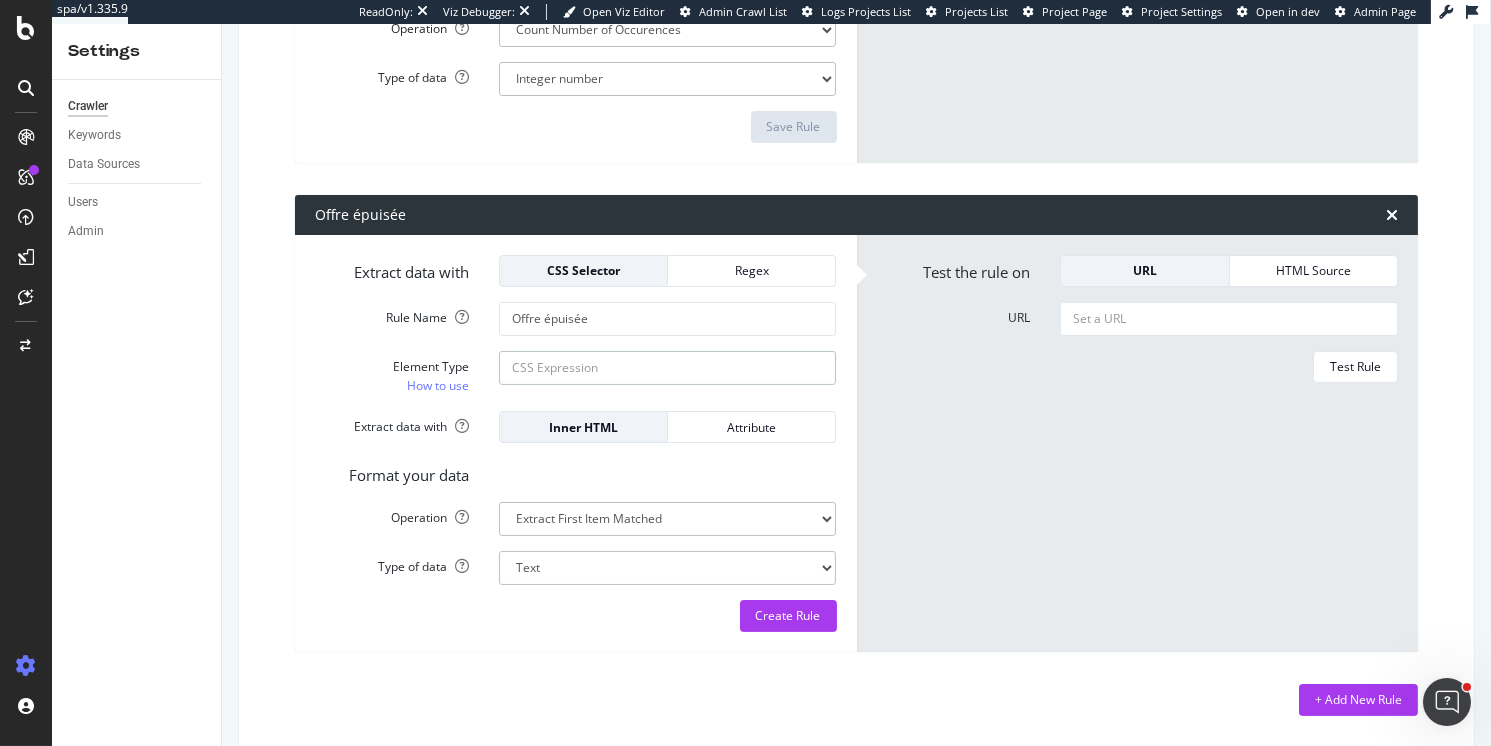 click on "Element Type How to use" at bounding box center (668, -121) 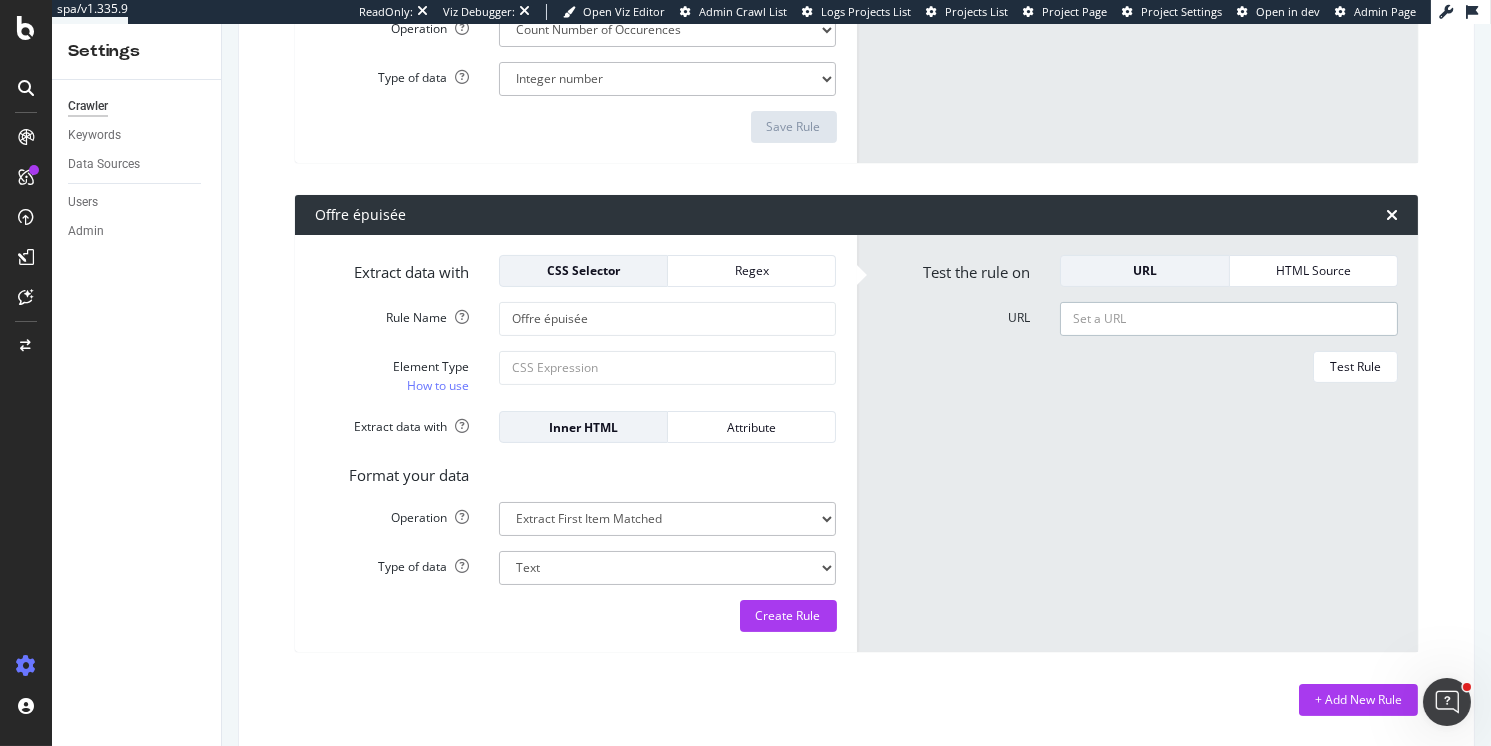 click on "URL" at bounding box center [1229, -170] 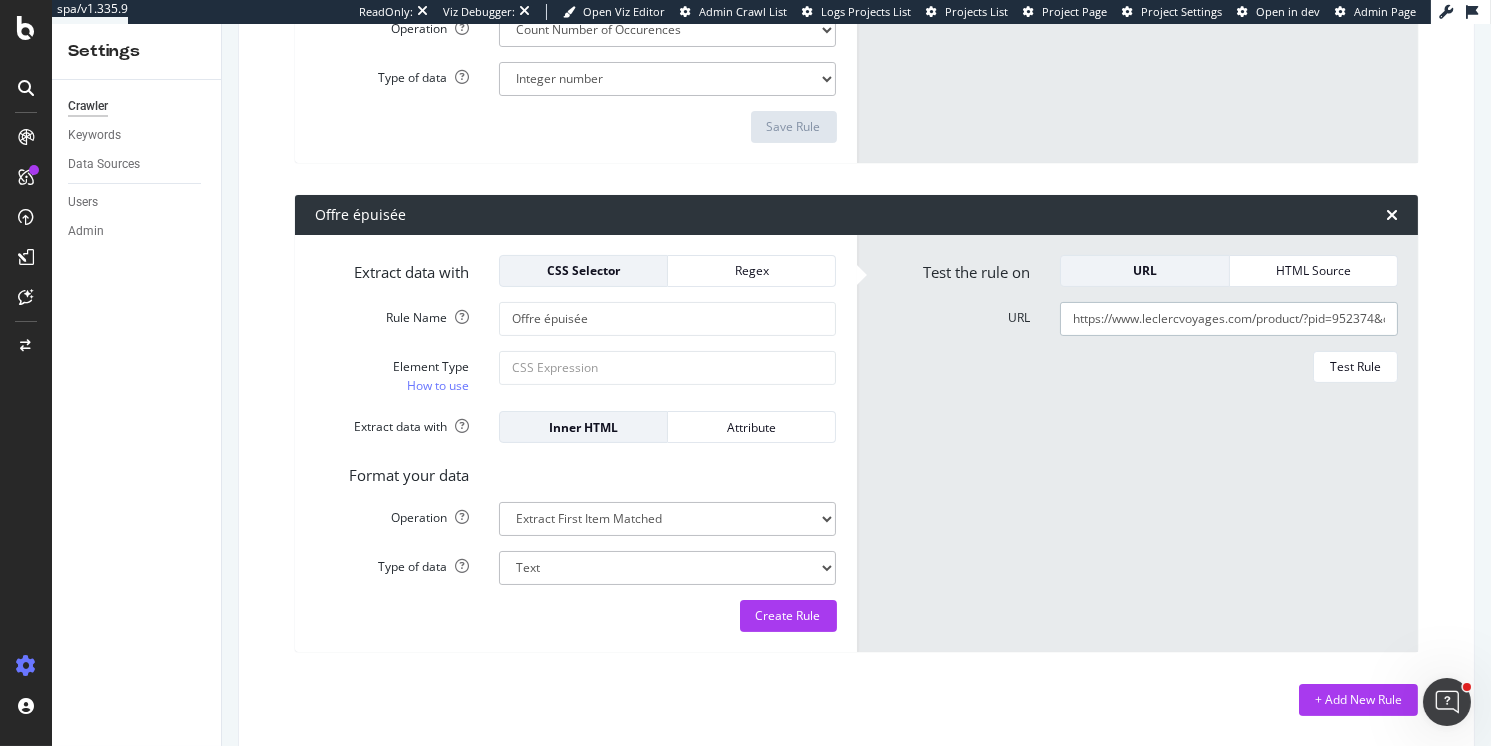 scroll, scrollTop: 0, scrollLeft: 82, axis: horizontal 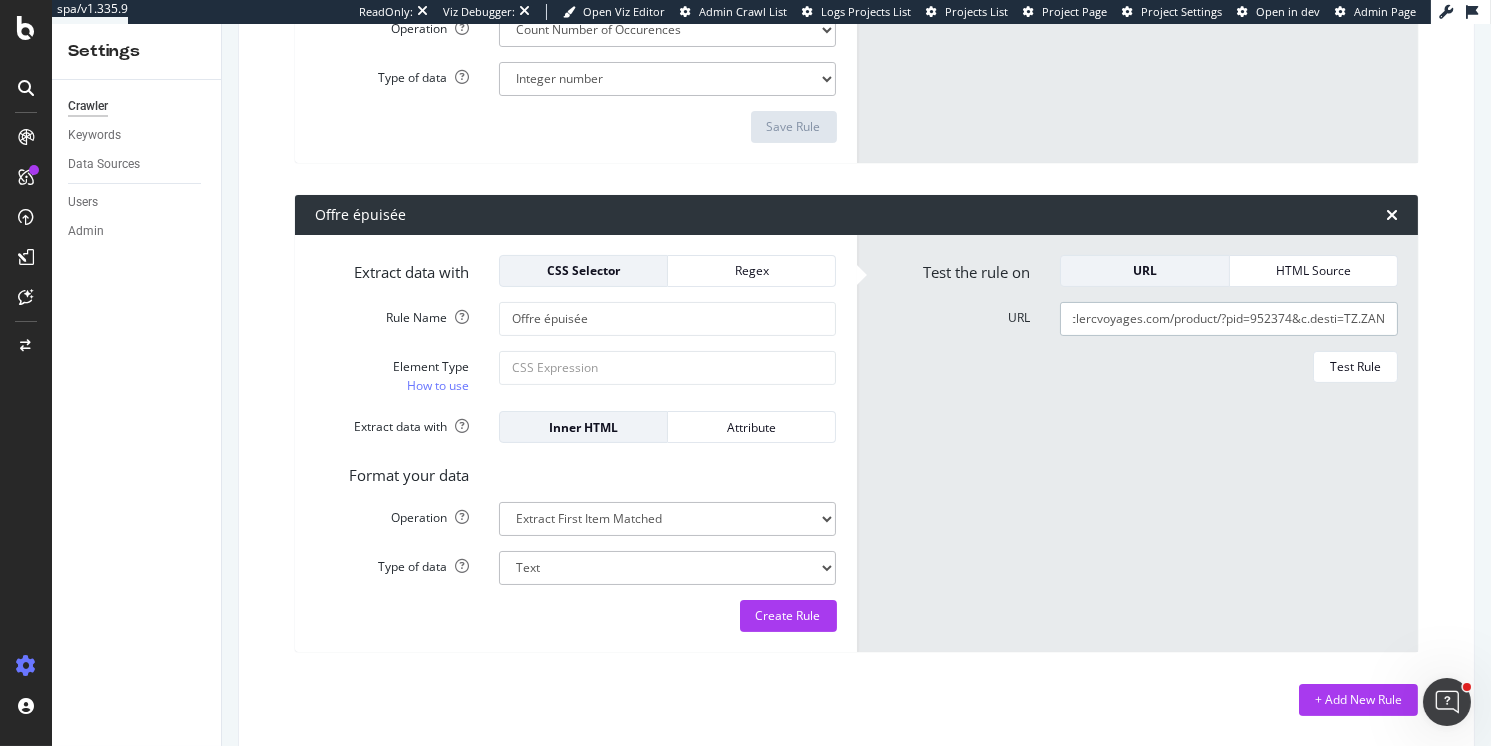type on "https://www.leclercvoyages.com/product/?pid=952374&c.desti=TZ.ZAN" 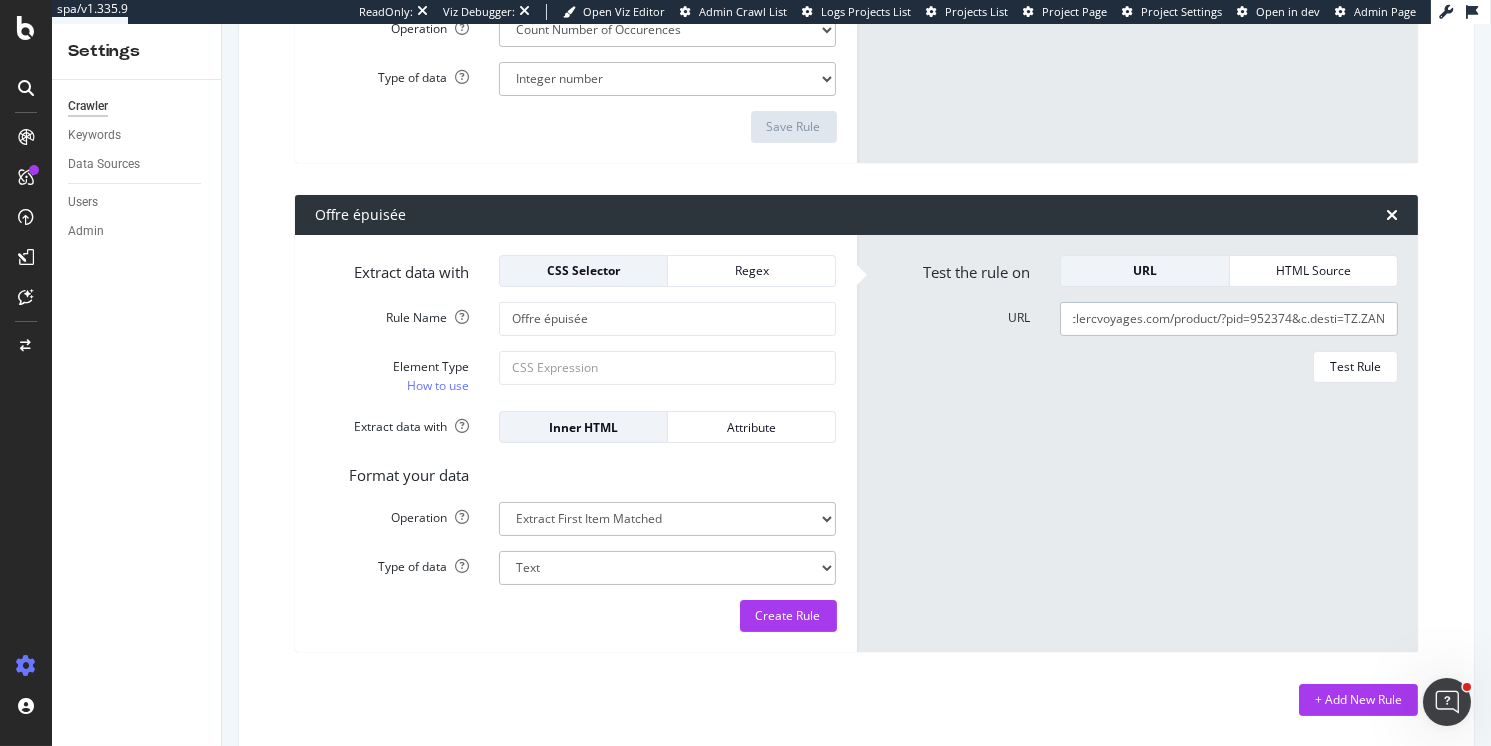 scroll, scrollTop: 0, scrollLeft: 0, axis: both 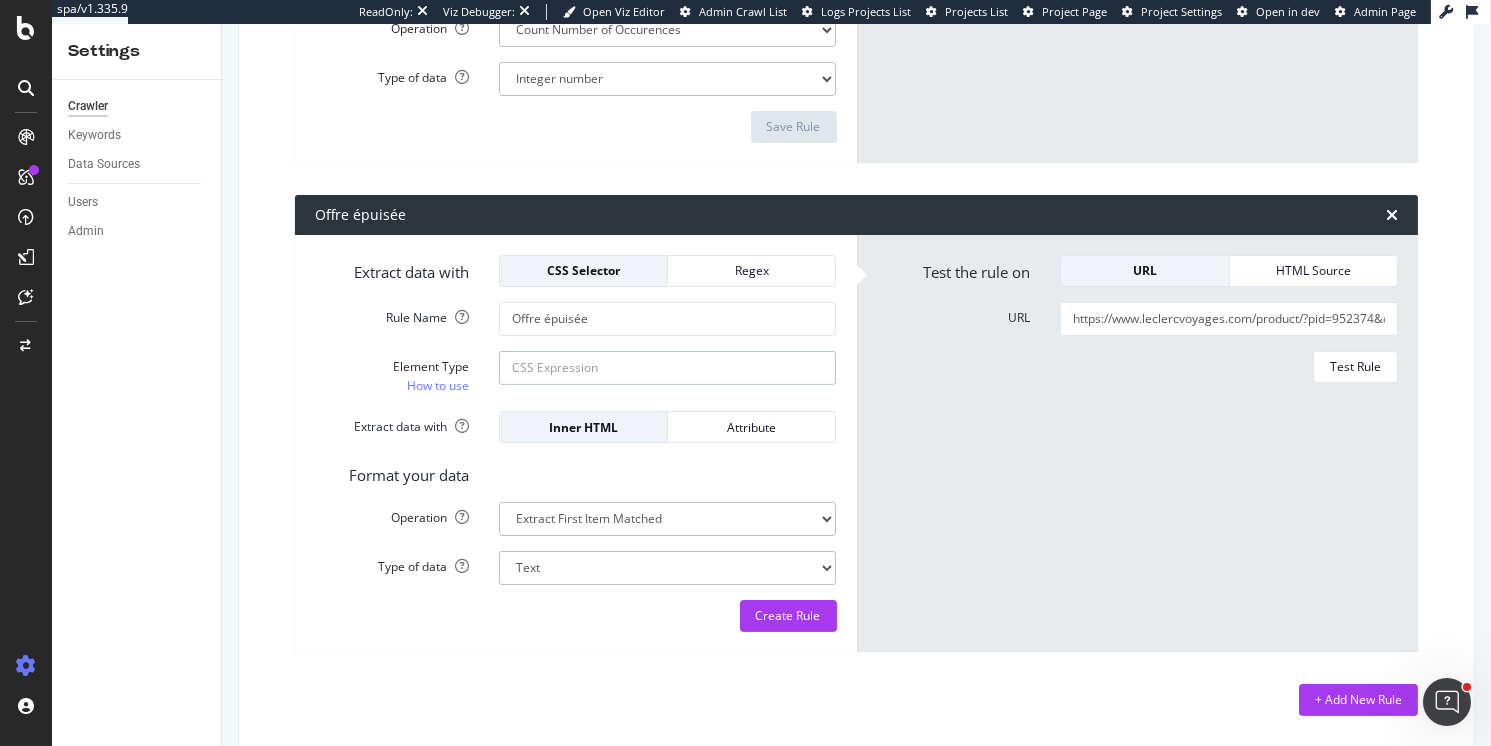 click on "Element Type How to use" at bounding box center (668, -121) 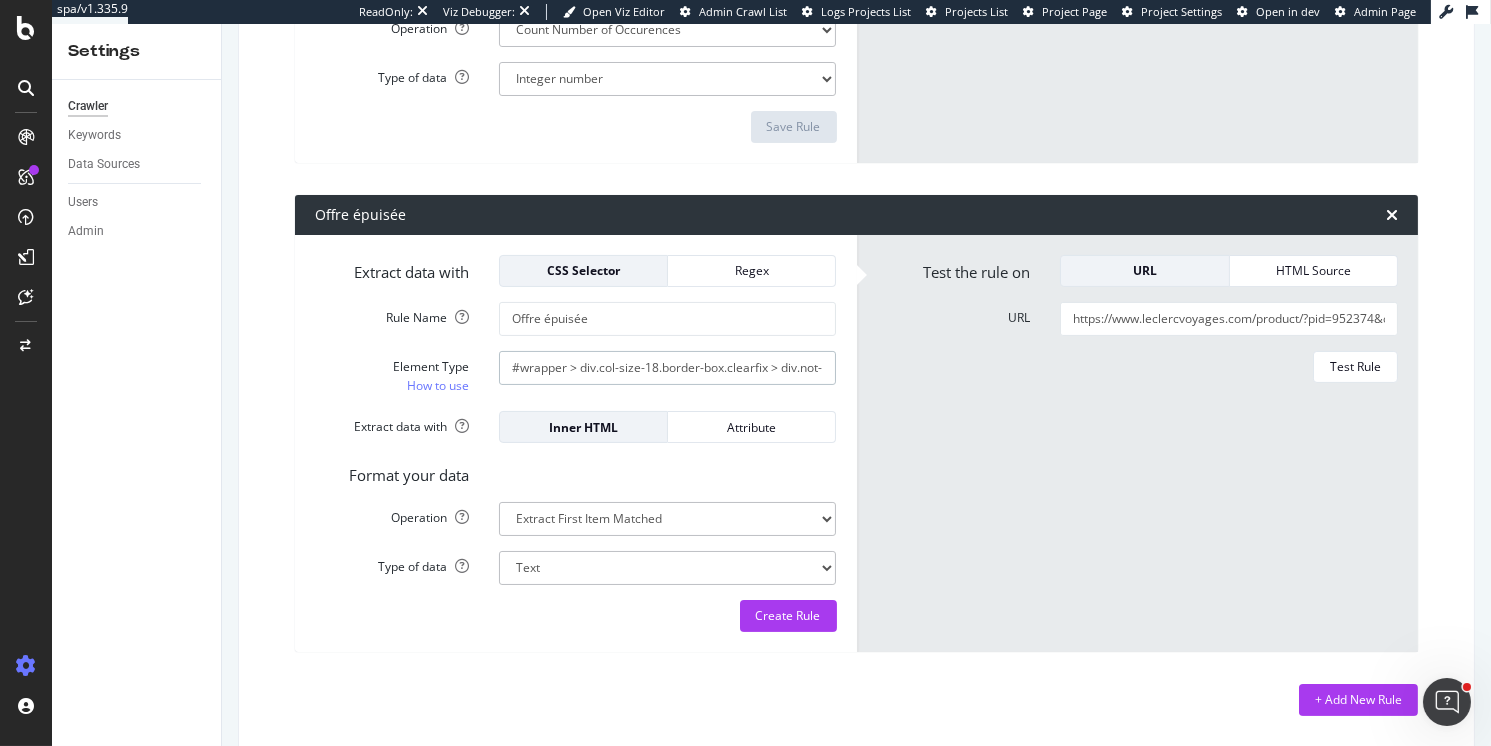 scroll, scrollTop: 0, scrollLeft: 50, axis: horizontal 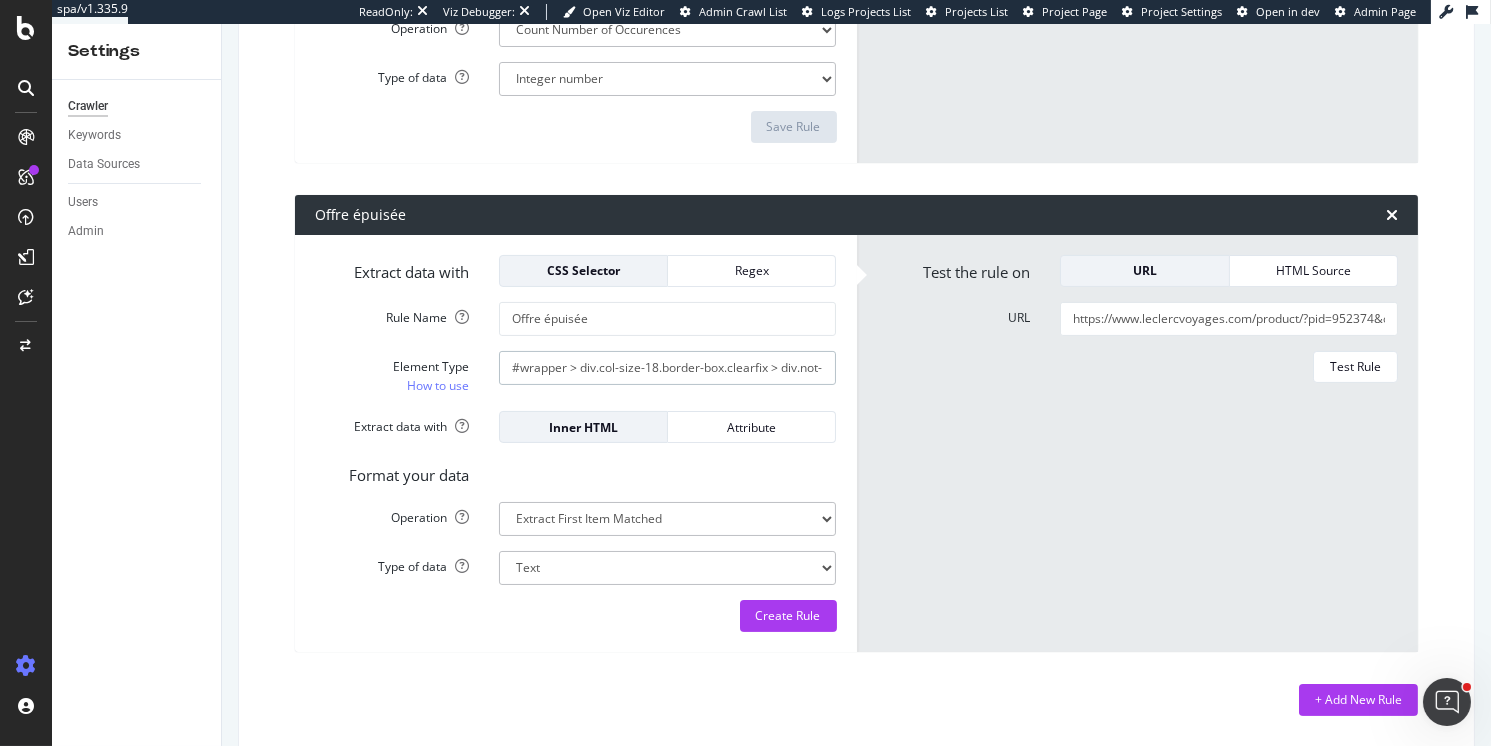 drag, startPoint x: 731, startPoint y: 371, endPoint x: 460, endPoint y: 367, distance: 271.0295 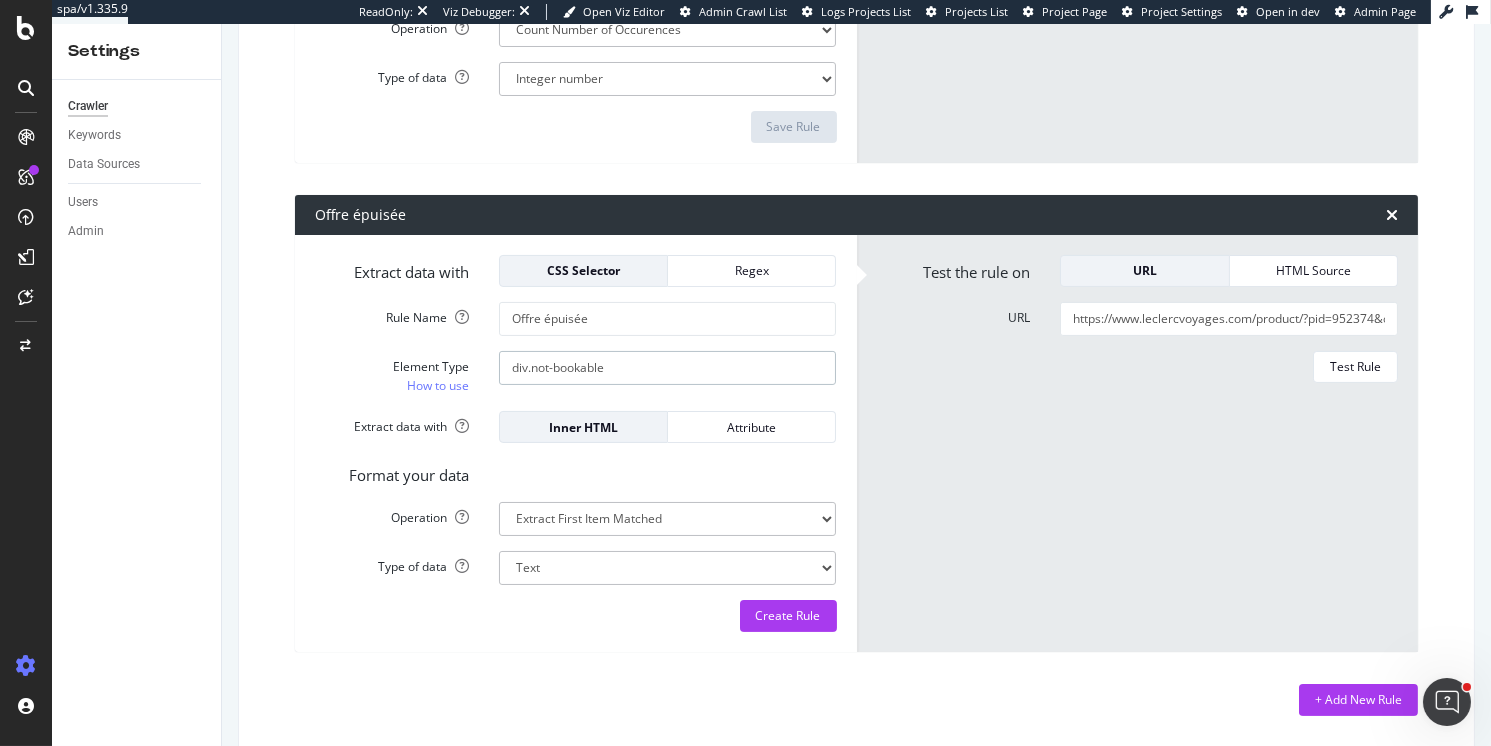 type on "div.not-bookable" 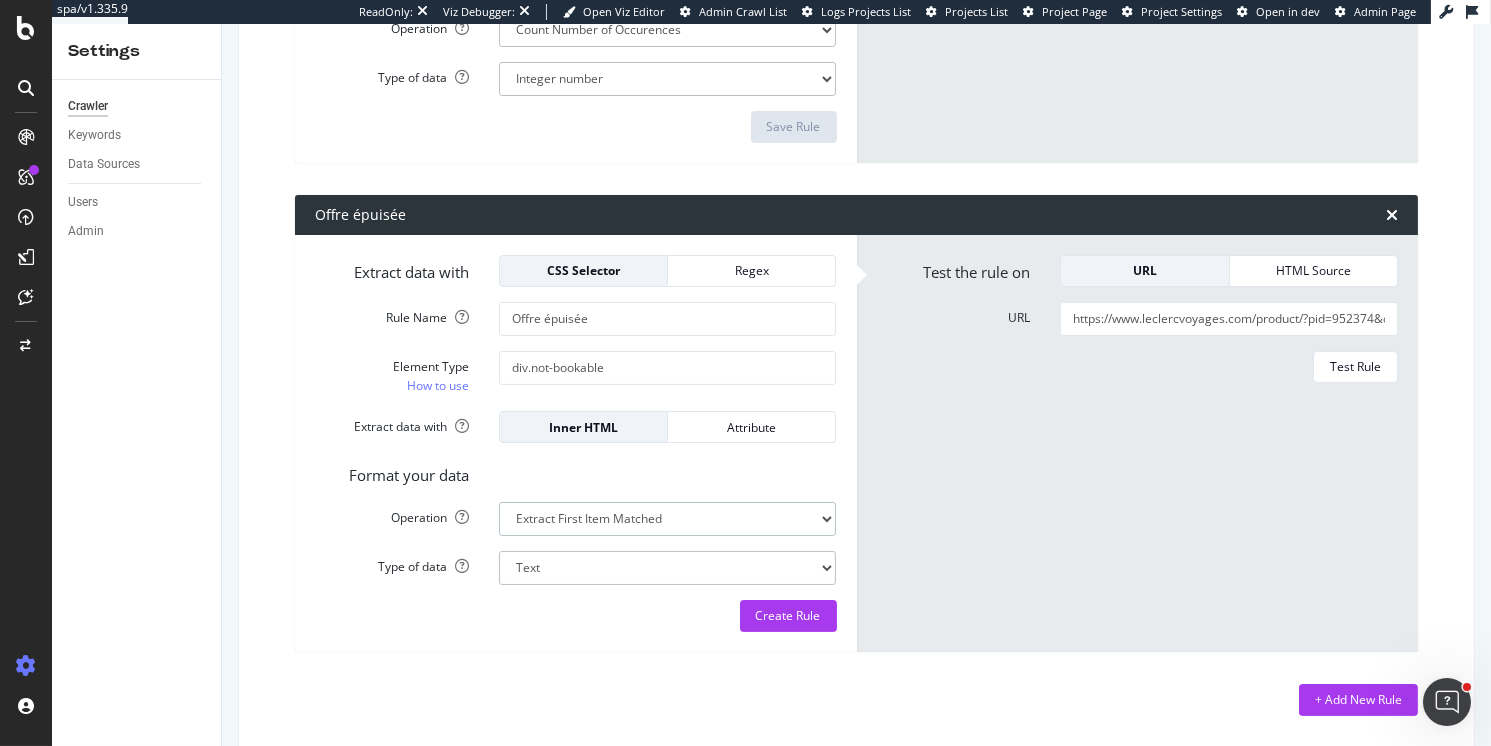 click on "Extract First Item Matched Extract First 3 Items Matched Count Number of Occurences Check if exists Text Length" at bounding box center (668, 30) 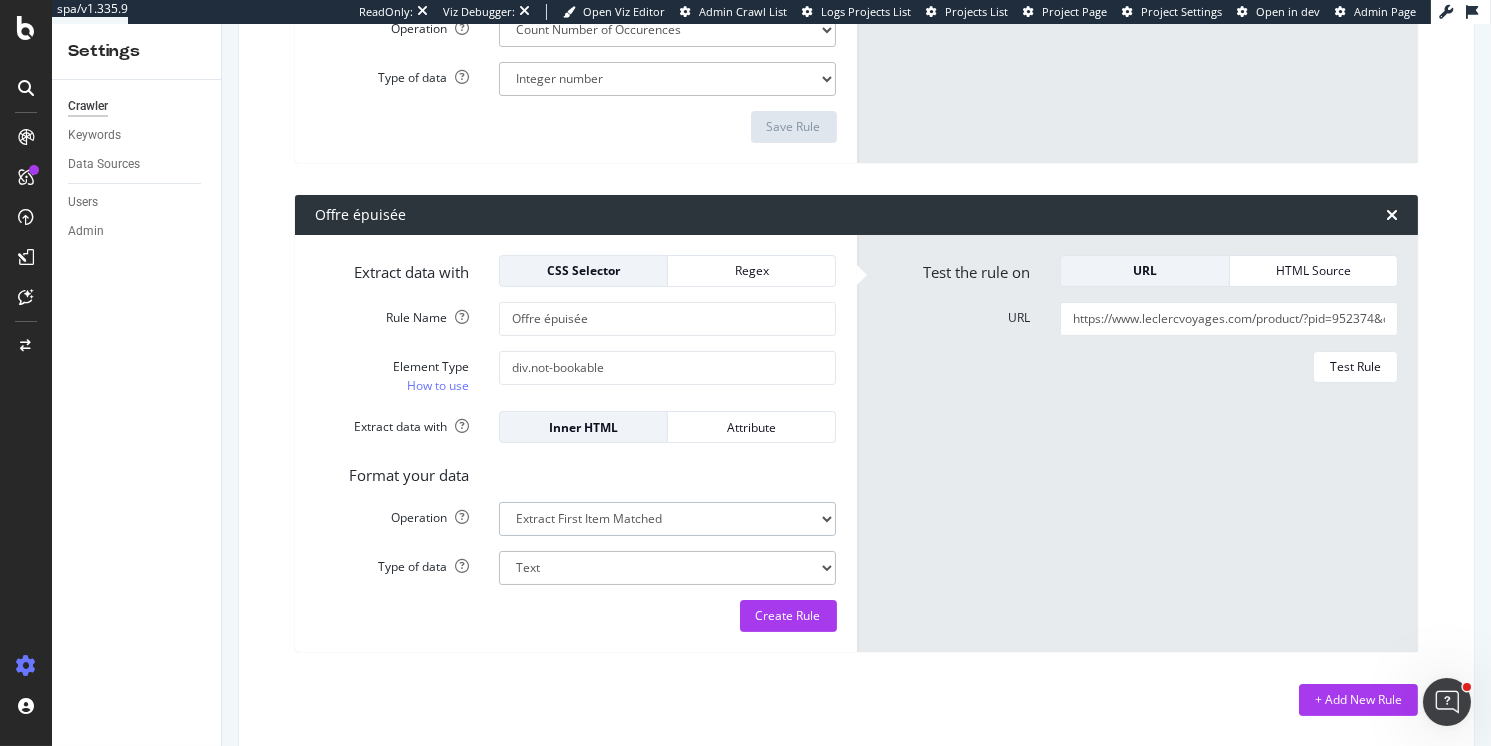 select on "exist" 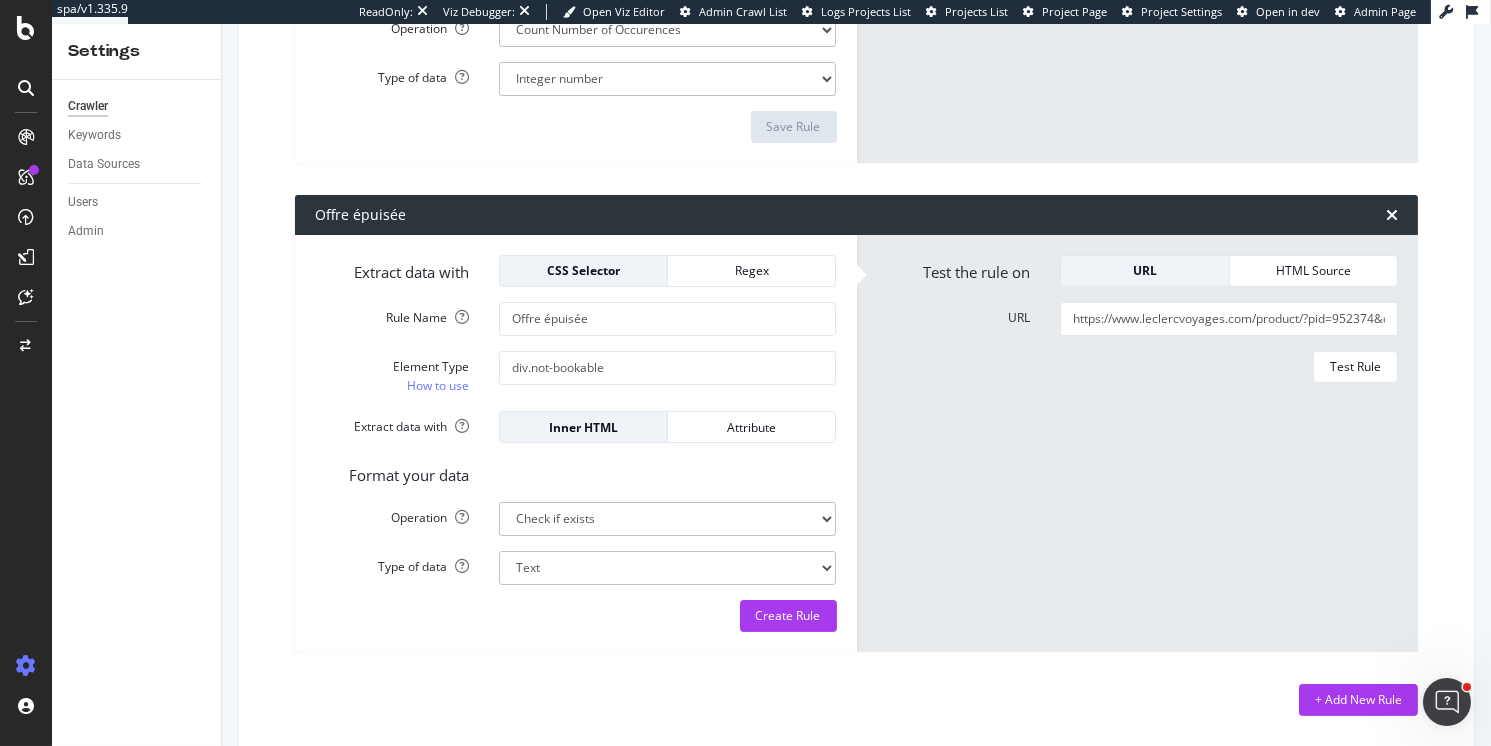 select on "b" 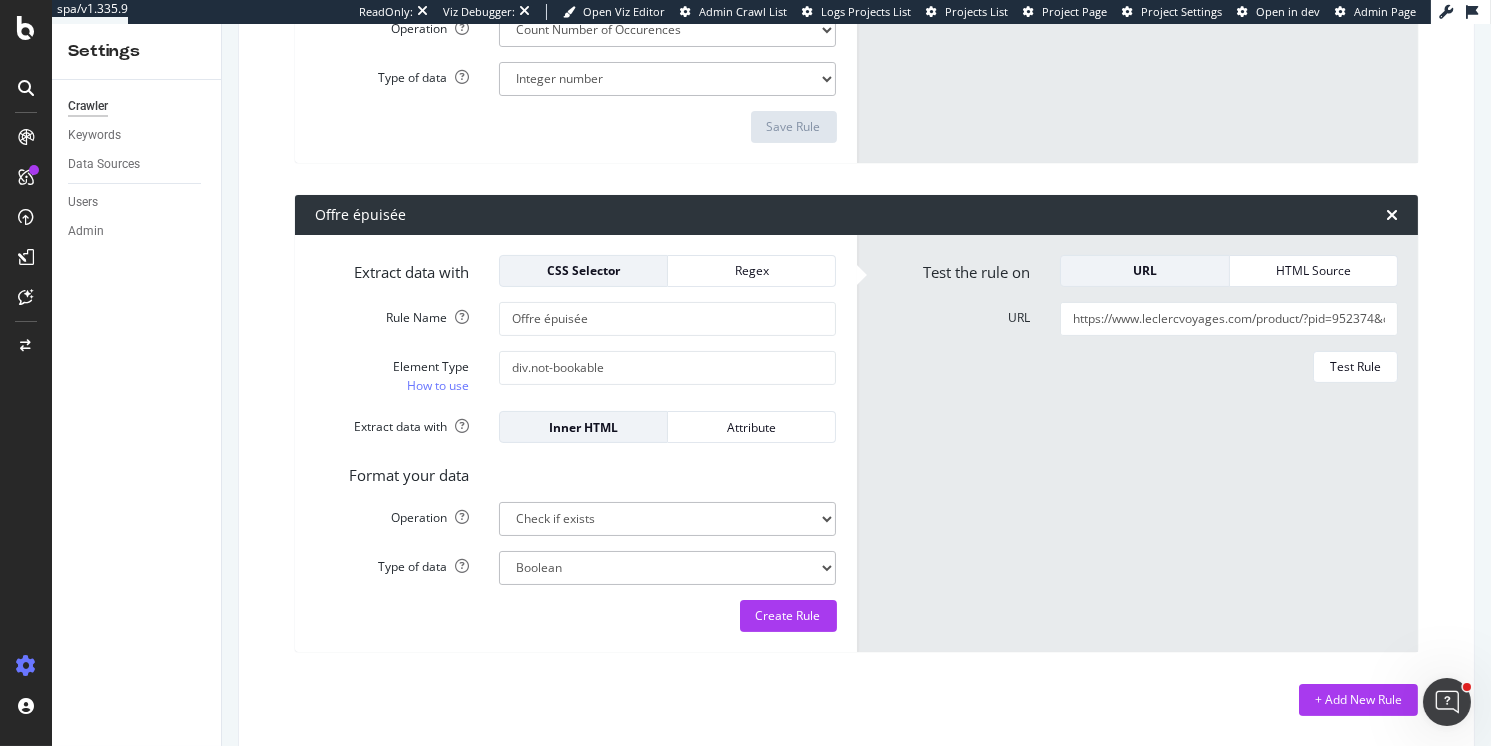 drag, startPoint x: 772, startPoint y: 609, endPoint x: 1246, endPoint y: 392, distance: 521.31085 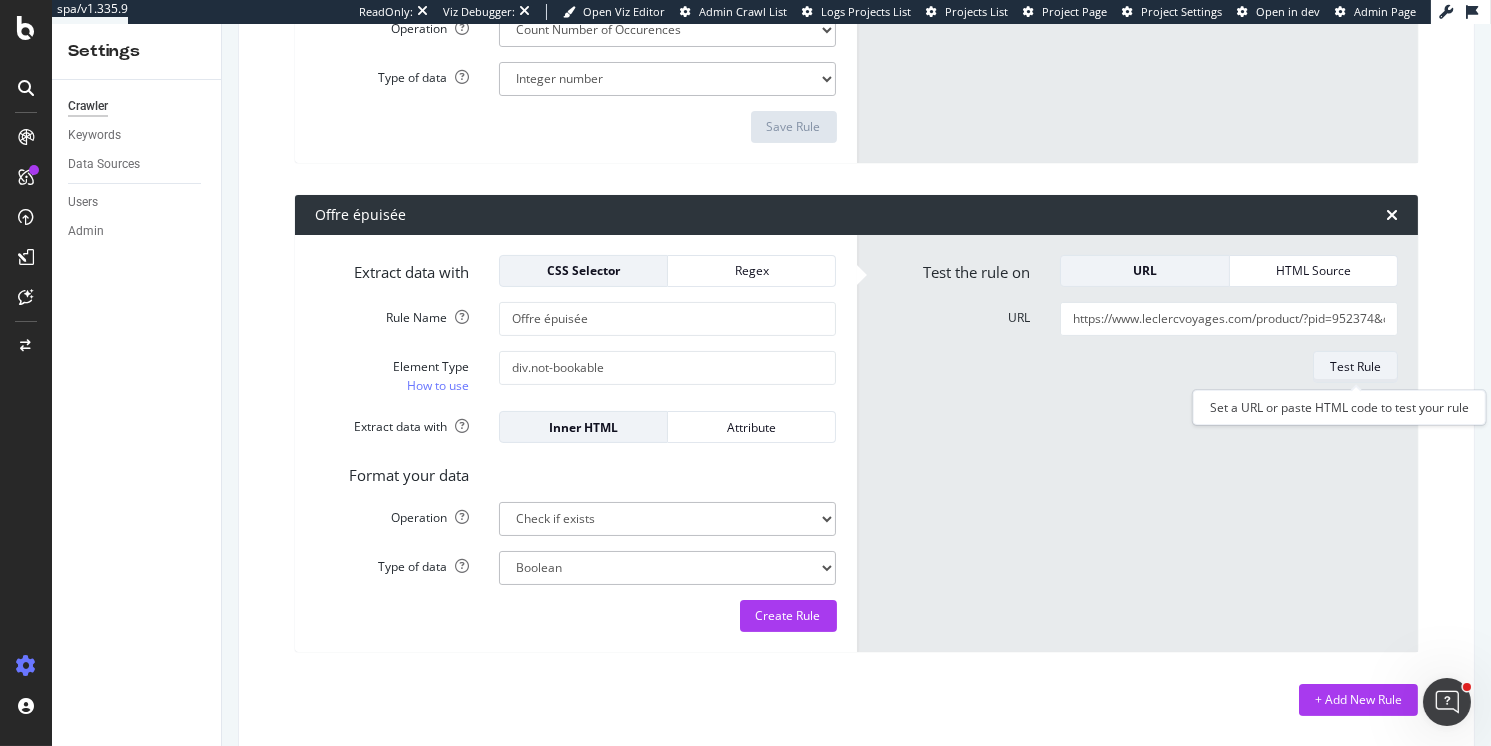 click on "Test Rule" at bounding box center (1355, 366) 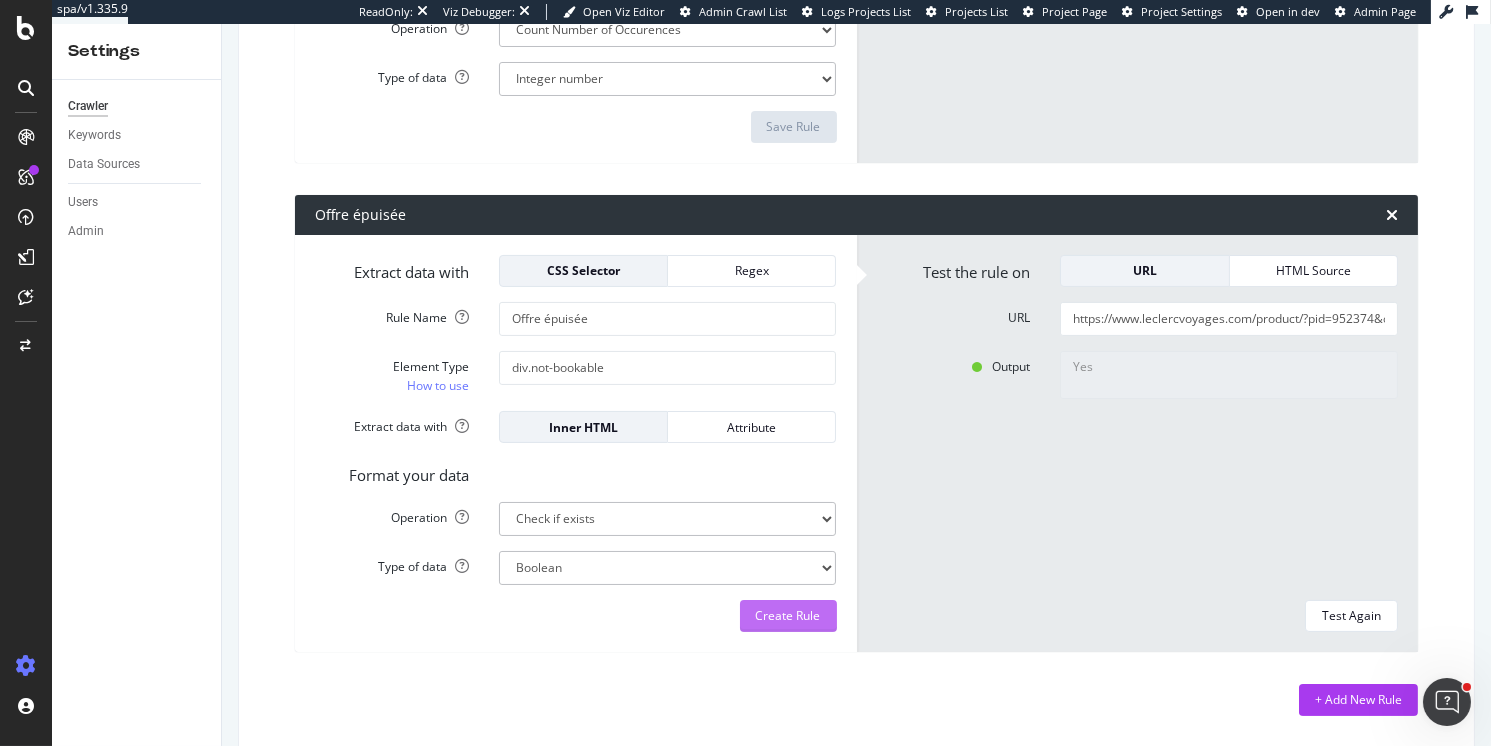 click on "Create Rule" at bounding box center (788, 615) 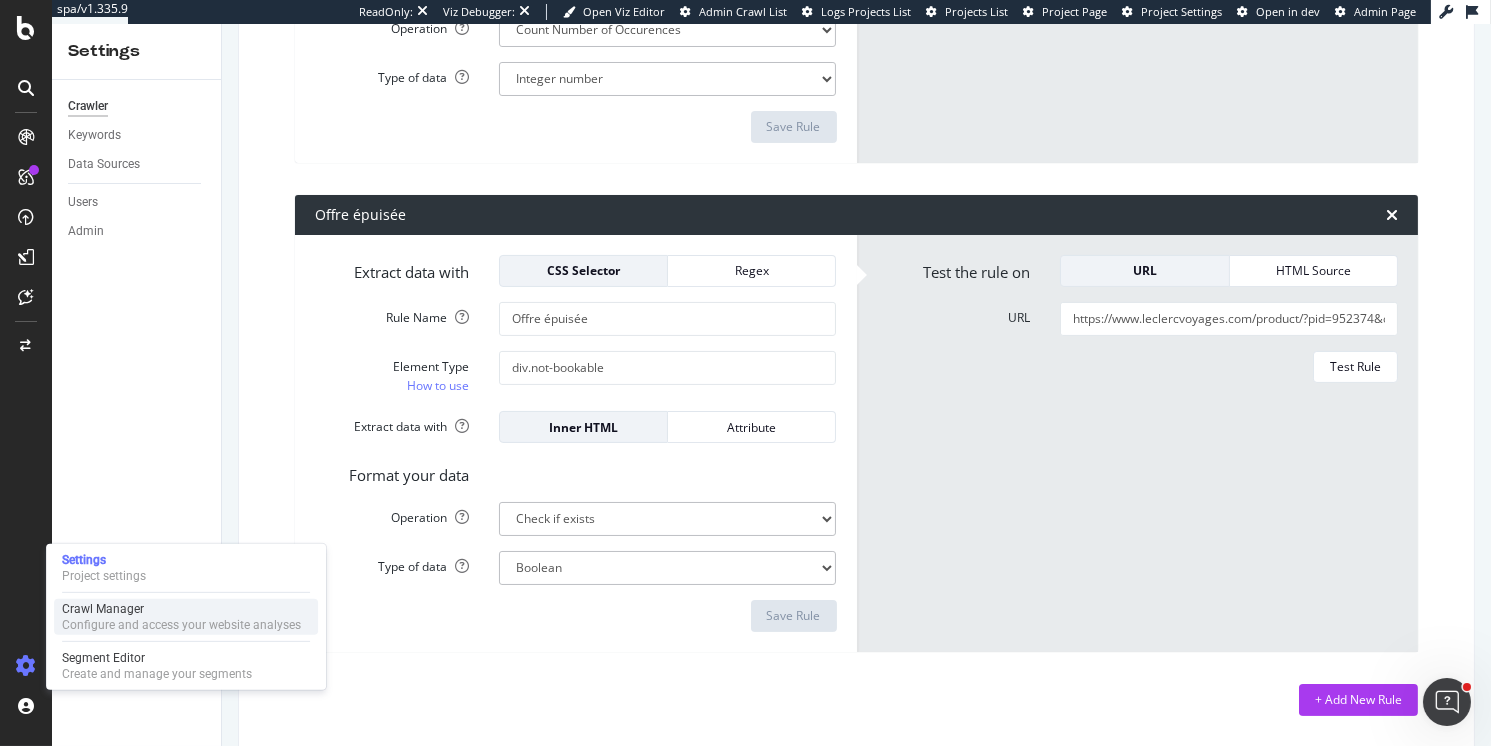 click on "Configure and access your website analyses" at bounding box center [181, 625] 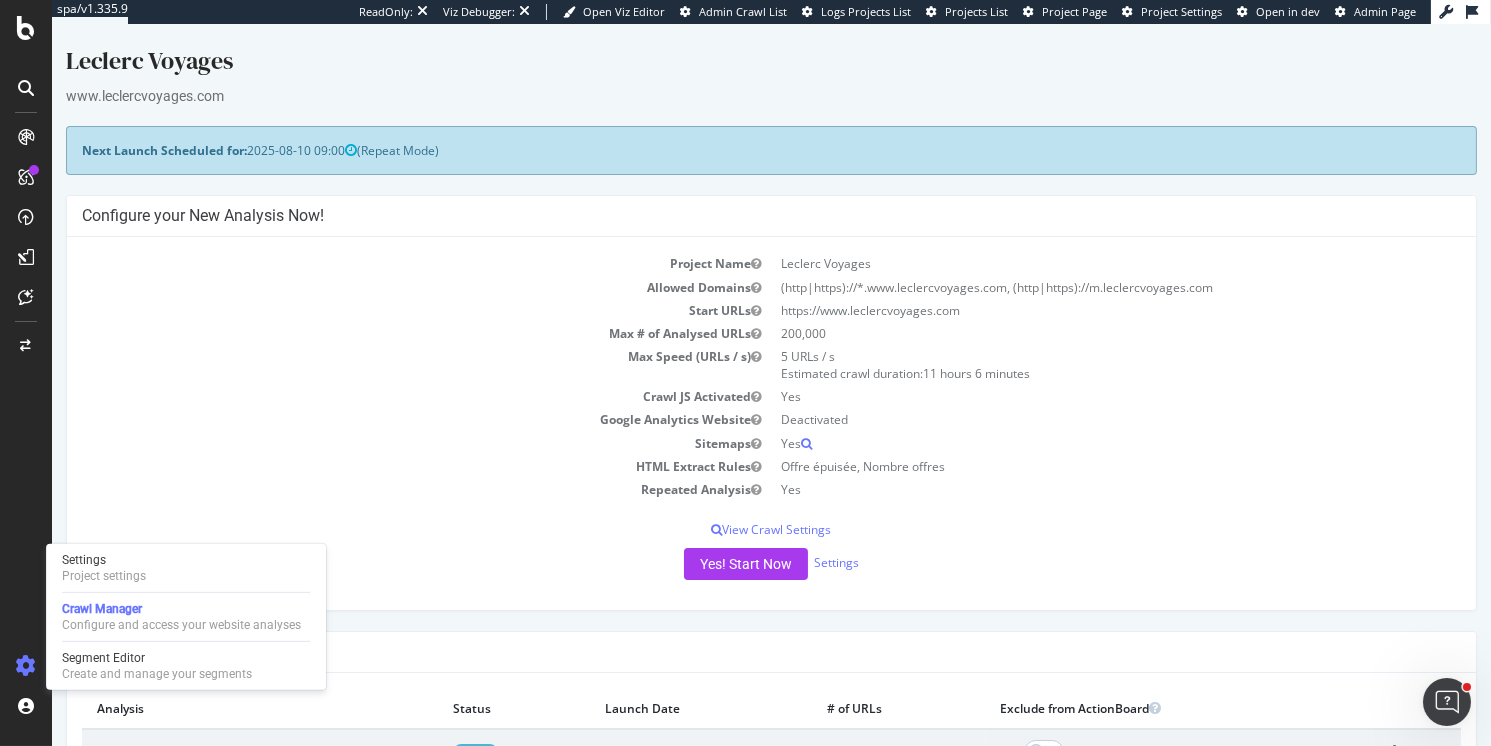 scroll, scrollTop: 0, scrollLeft: 0, axis: both 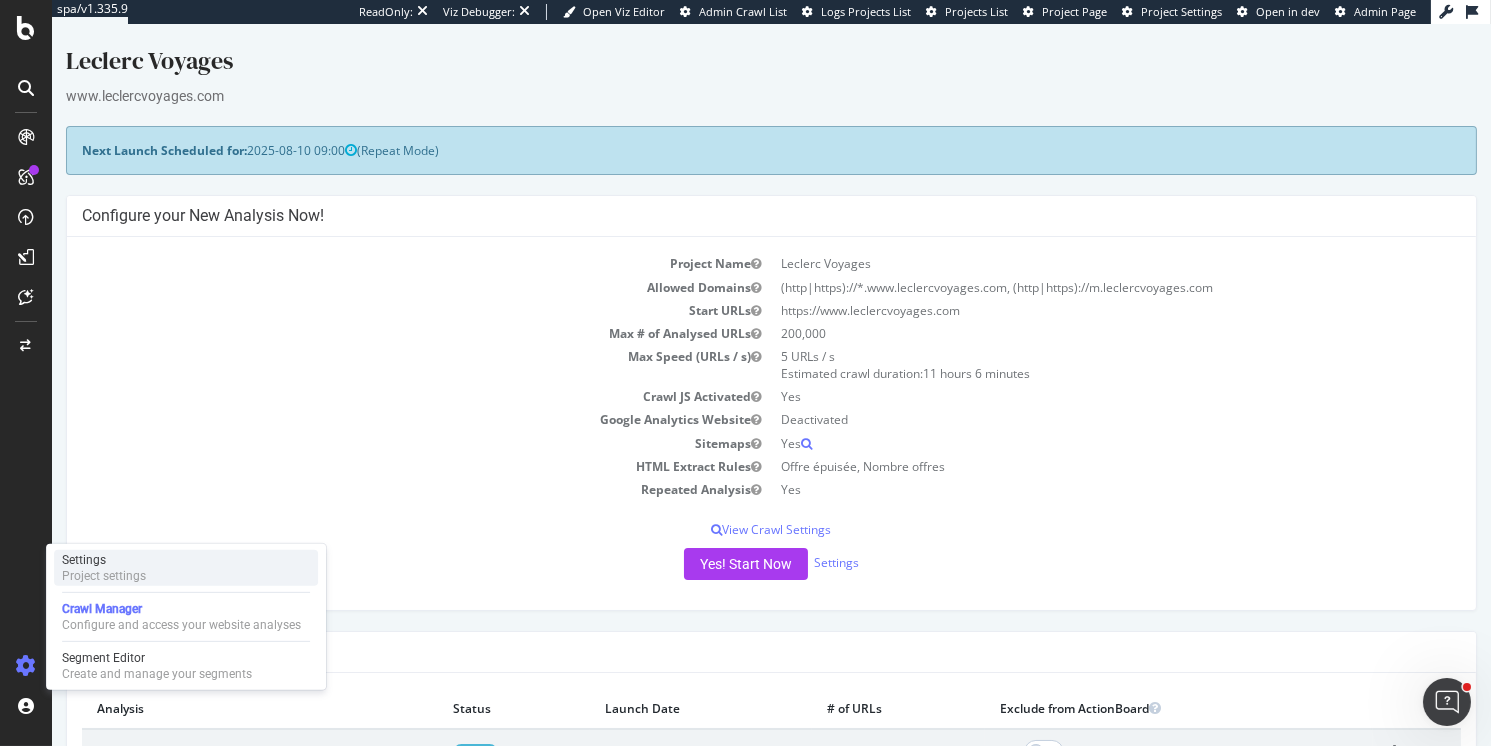 click on "Settings" at bounding box center [104, 560] 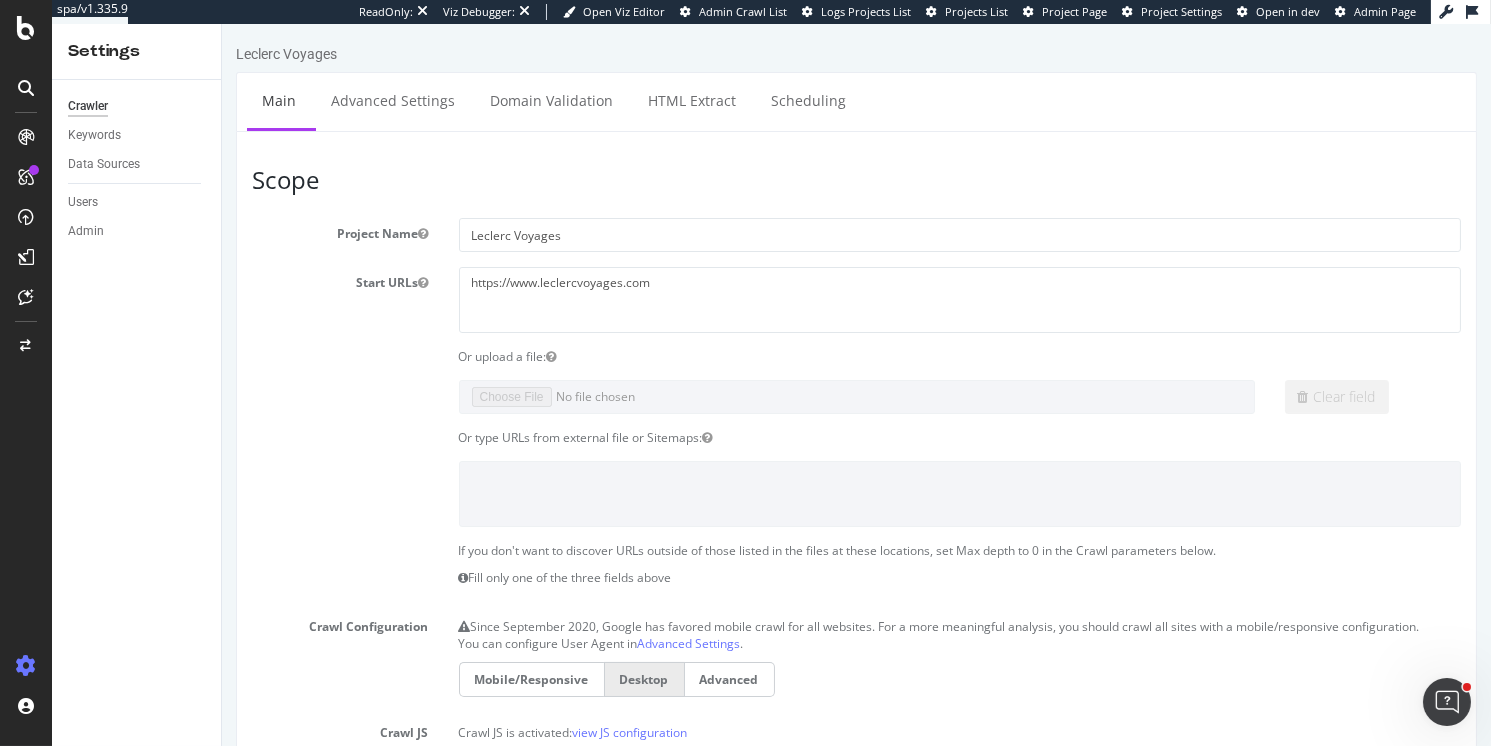 scroll, scrollTop: 0, scrollLeft: 0, axis: both 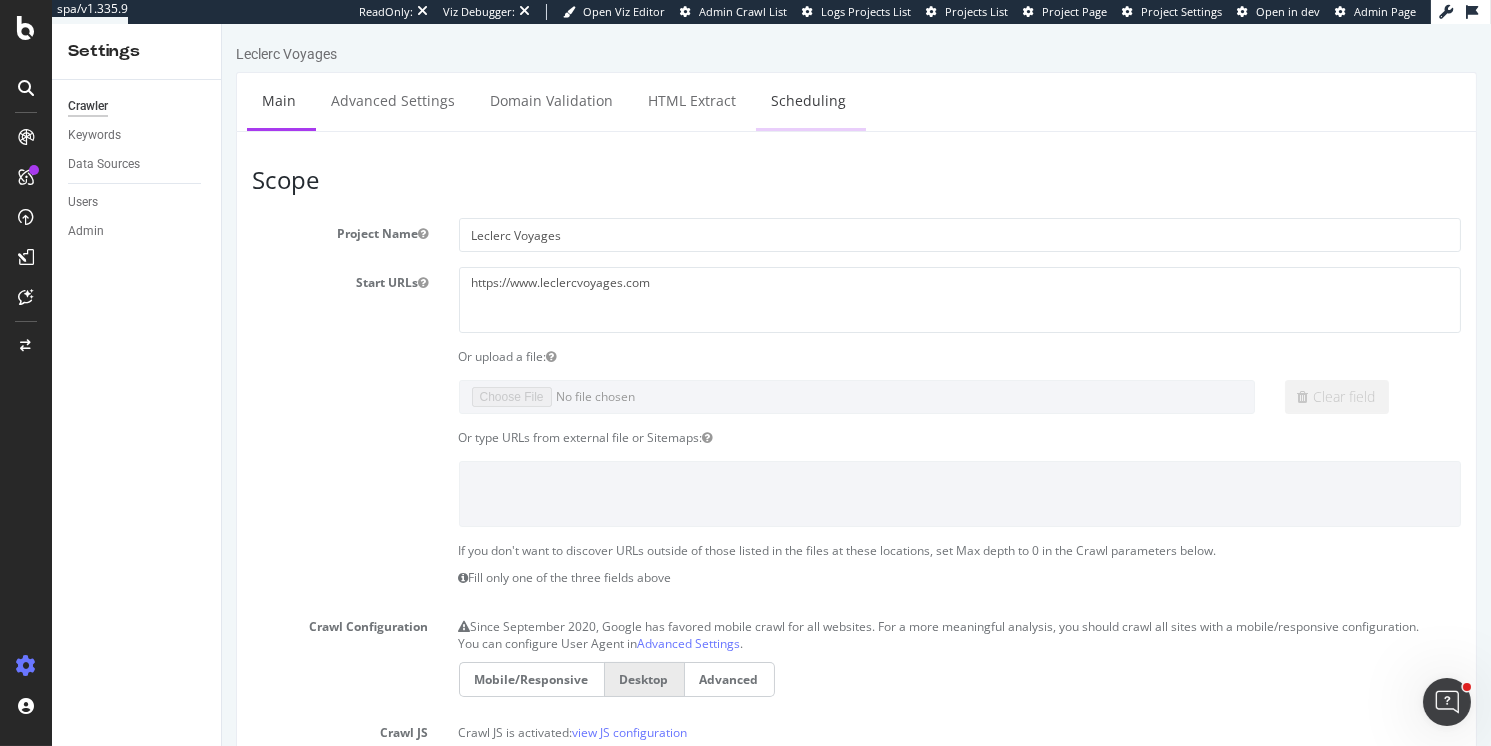 click on "Scheduling" at bounding box center (807, 100) 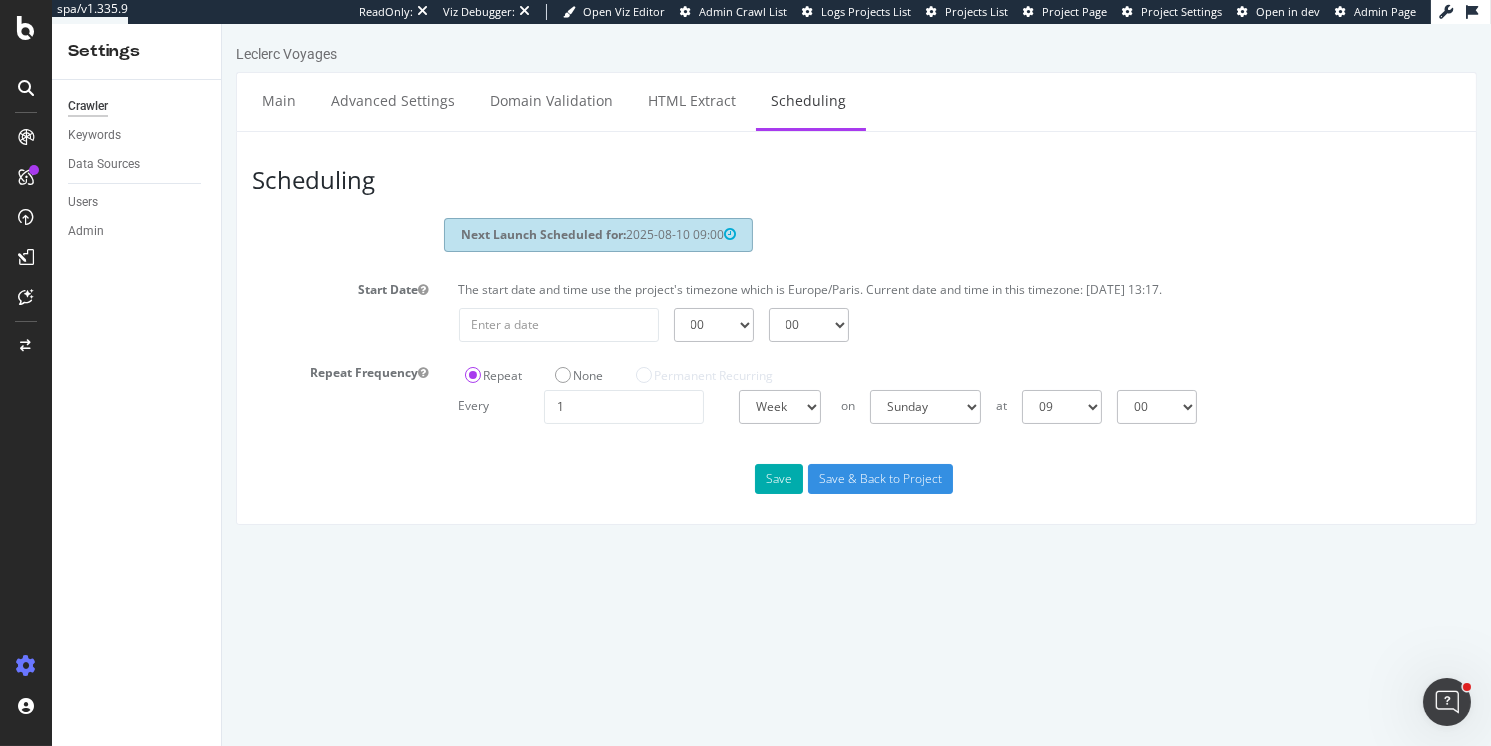 scroll, scrollTop: 0, scrollLeft: 0, axis: both 